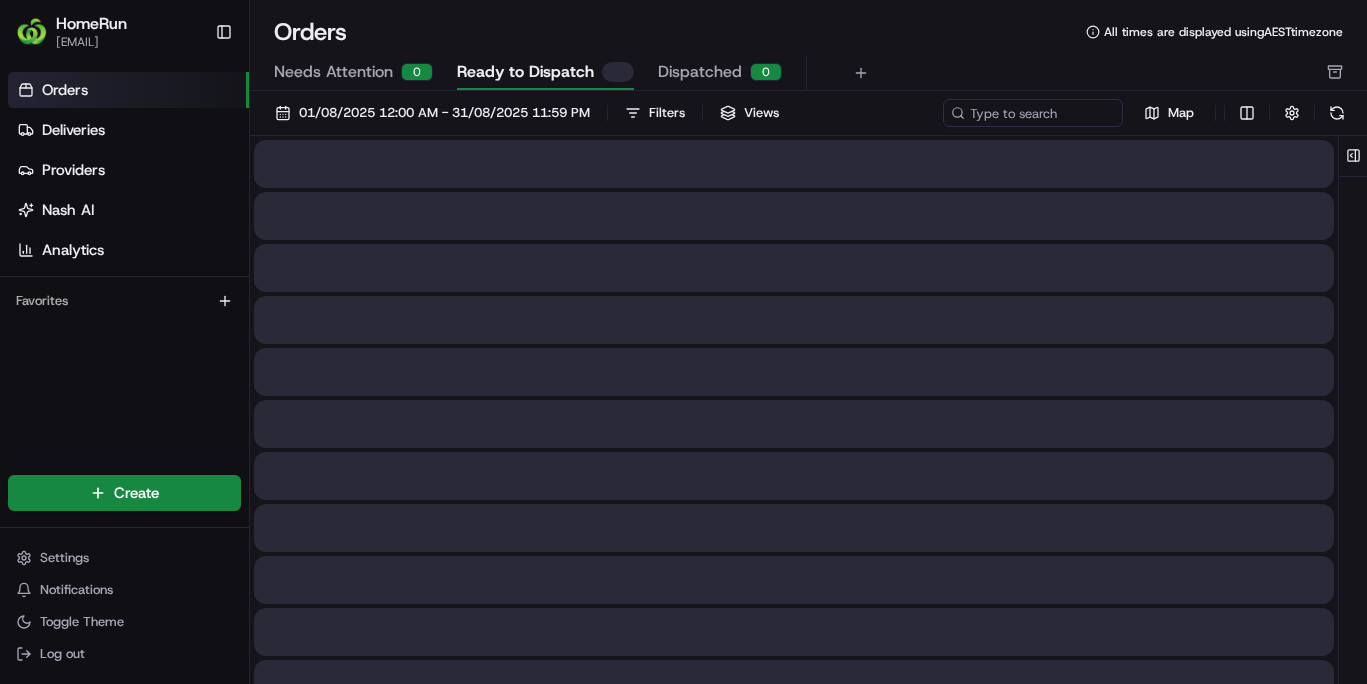 scroll, scrollTop: 0, scrollLeft: 0, axis: both 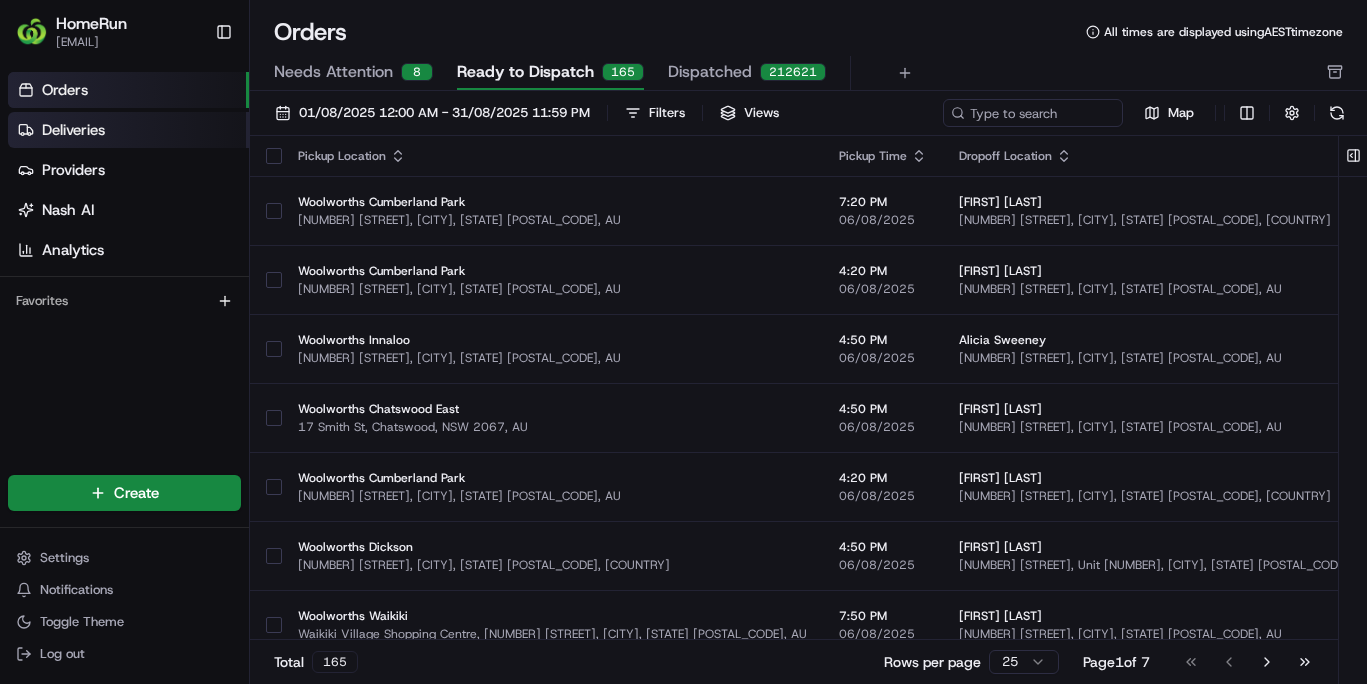 click on "Deliveries" at bounding box center (73, 130) 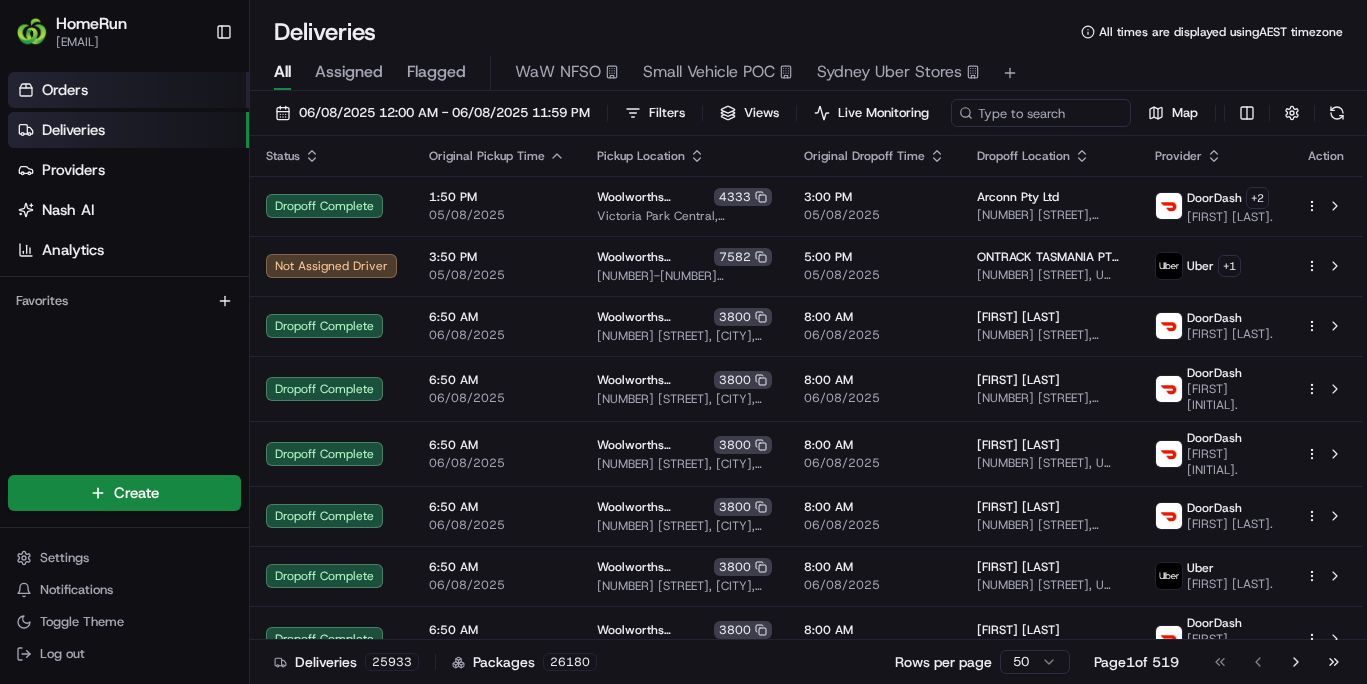 click on "Orders" at bounding box center (65, 90) 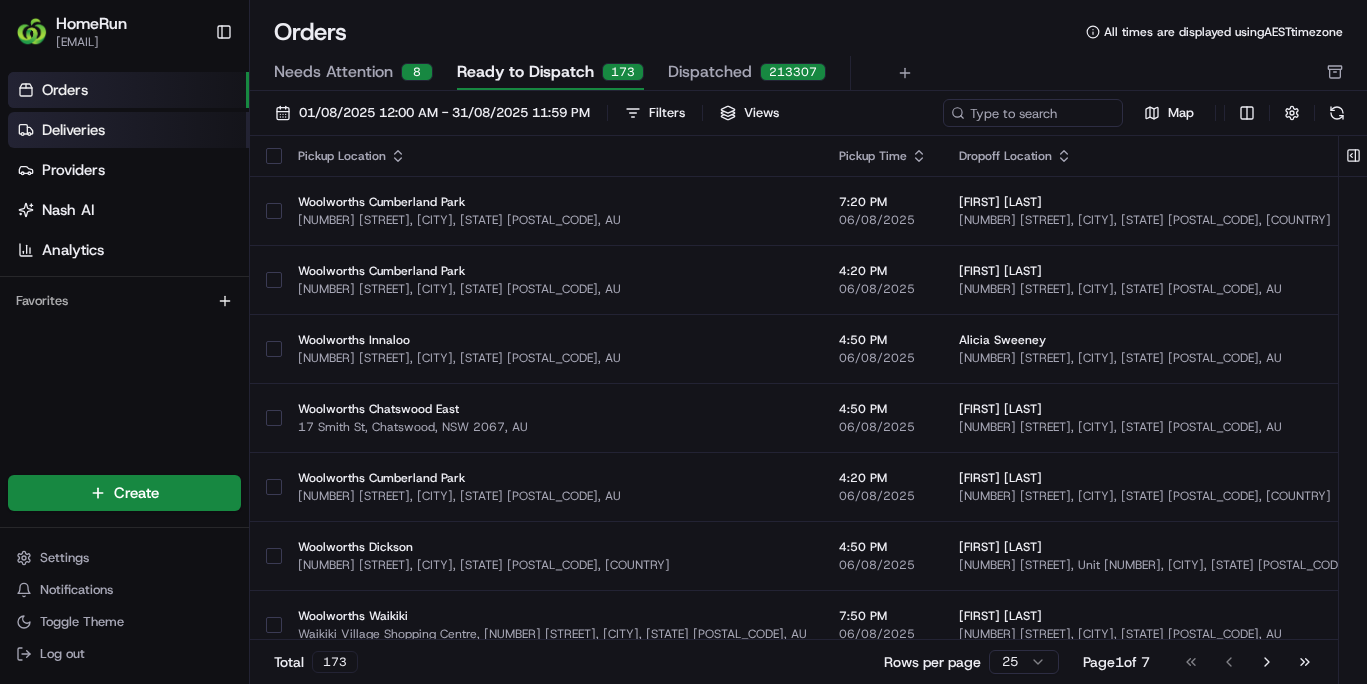 click on "Deliveries" at bounding box center [73, 130] 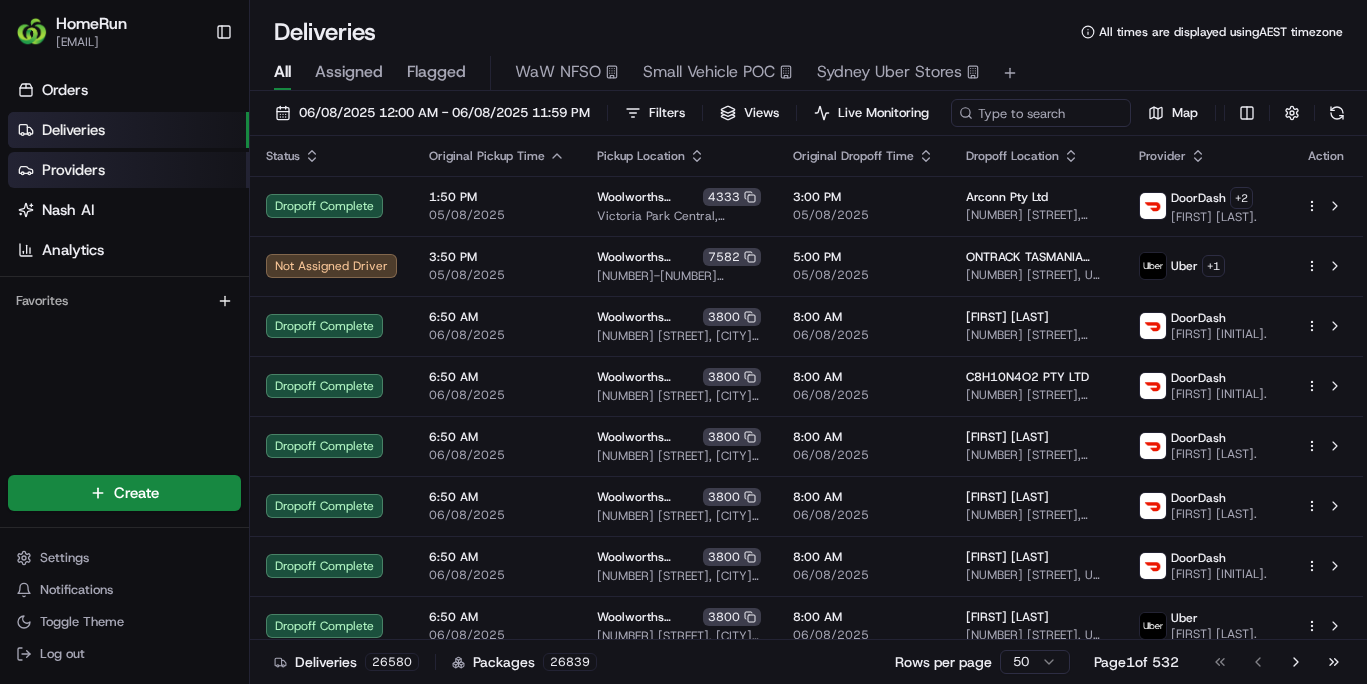 click on "Providers" at bounding box center [73, 170] 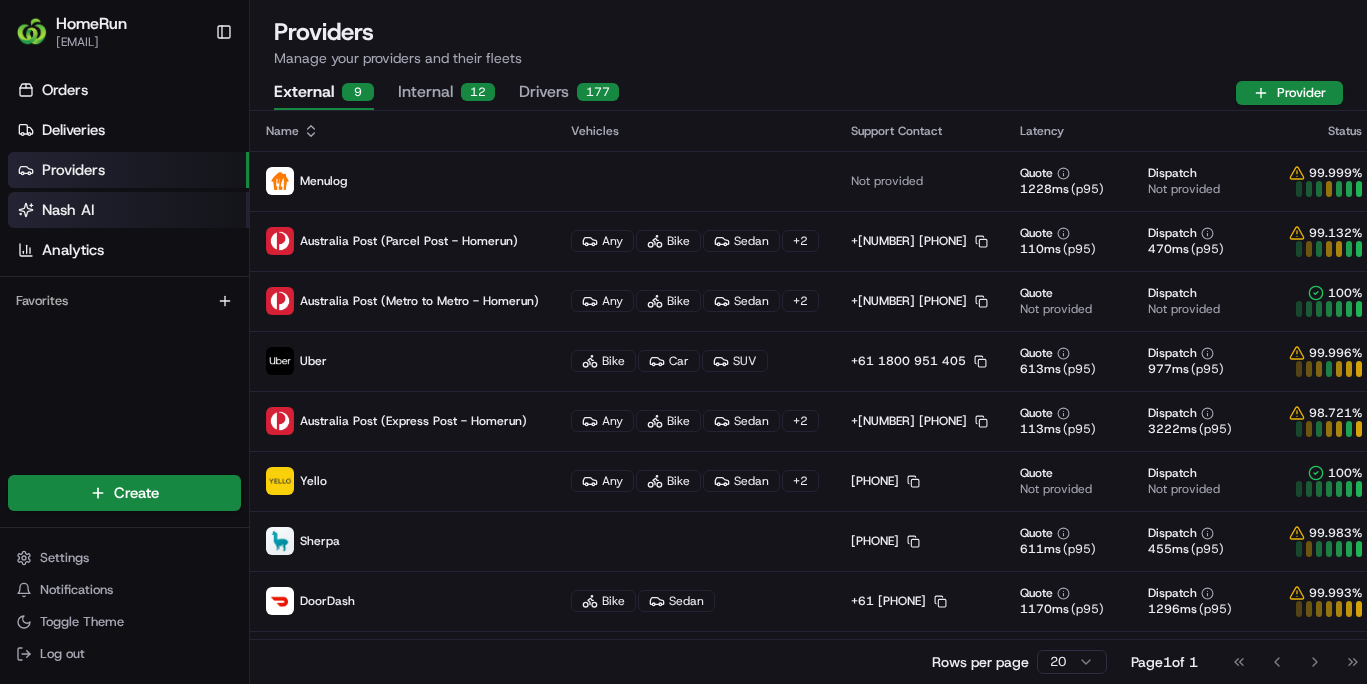 click on "Nash AI" at bounding box center [128, 210] 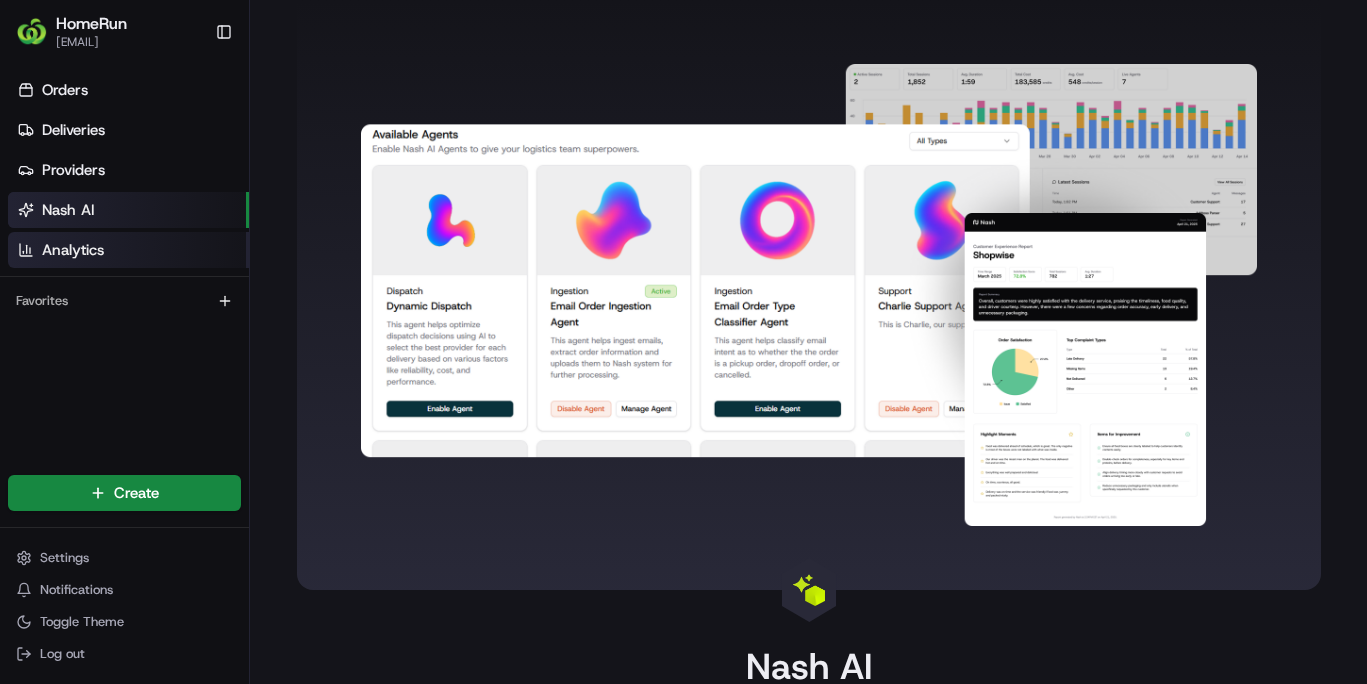 click on "Analytics" at bounding box center [128, 250] 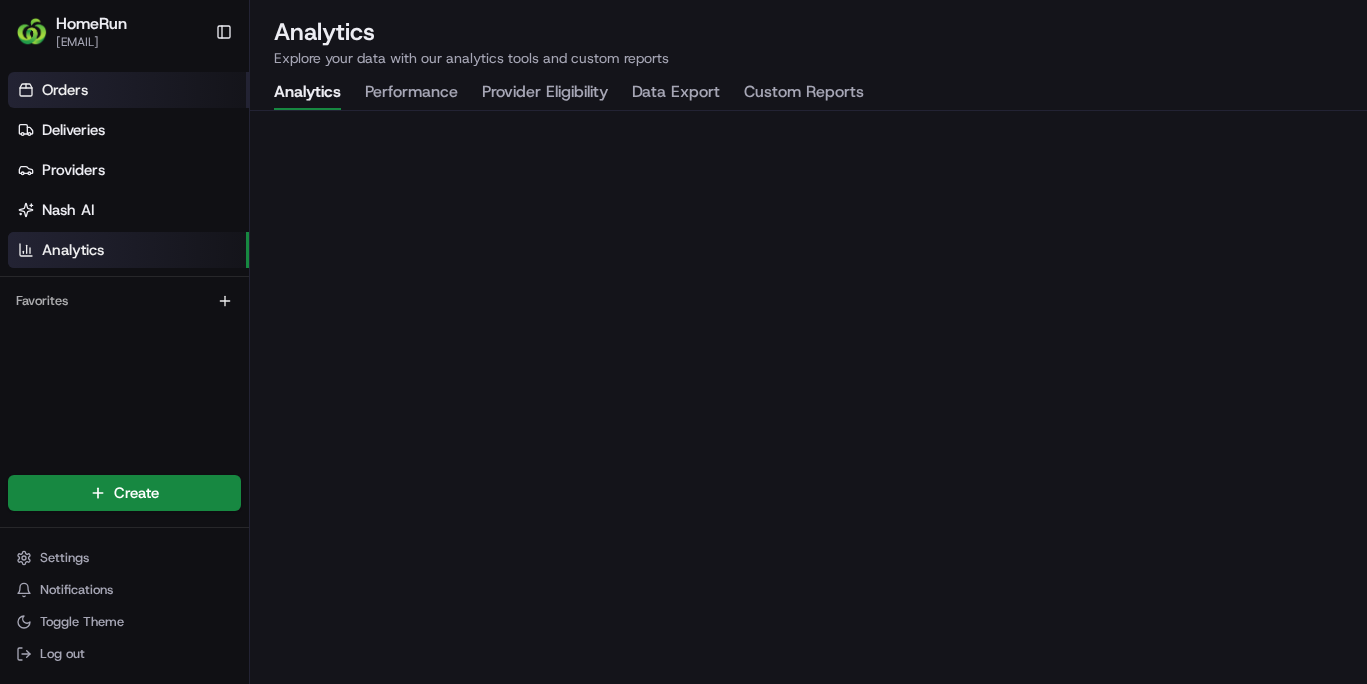 click on "Orders" at bounding box center (128, 90) 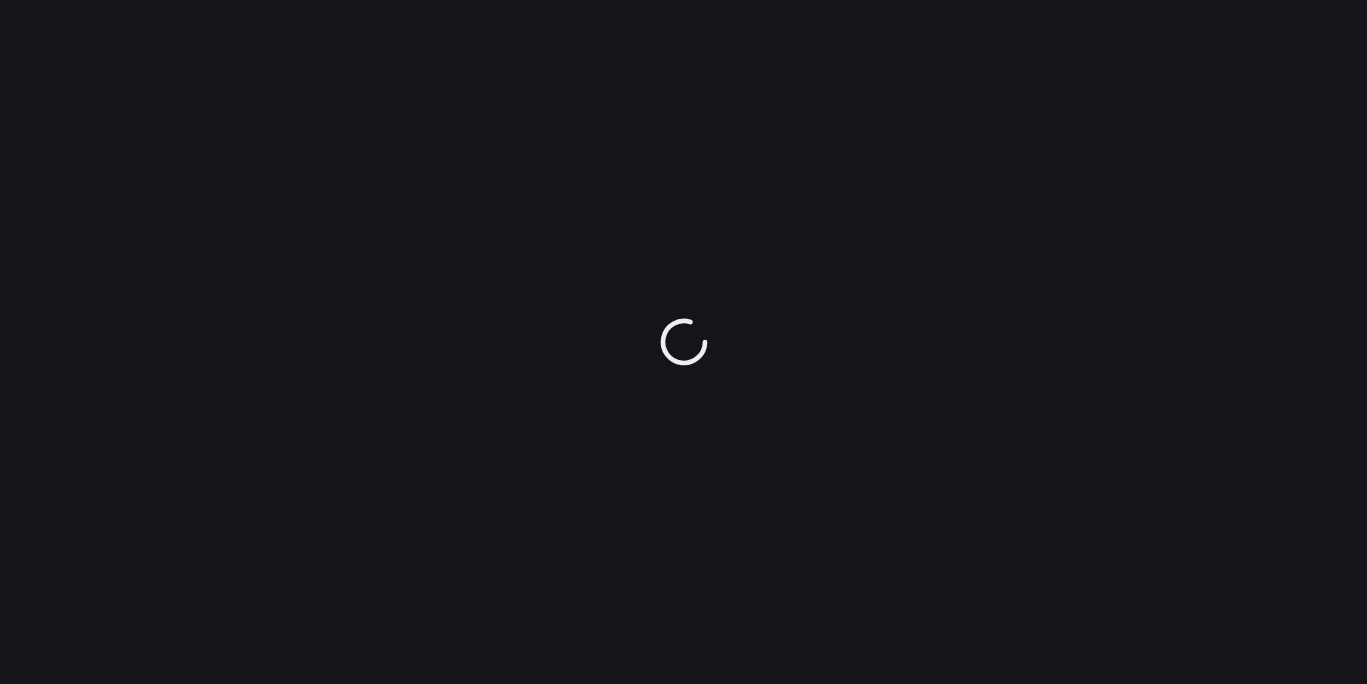 scroll, scrollTop: 0, scrollLeft: 0, axis: both 